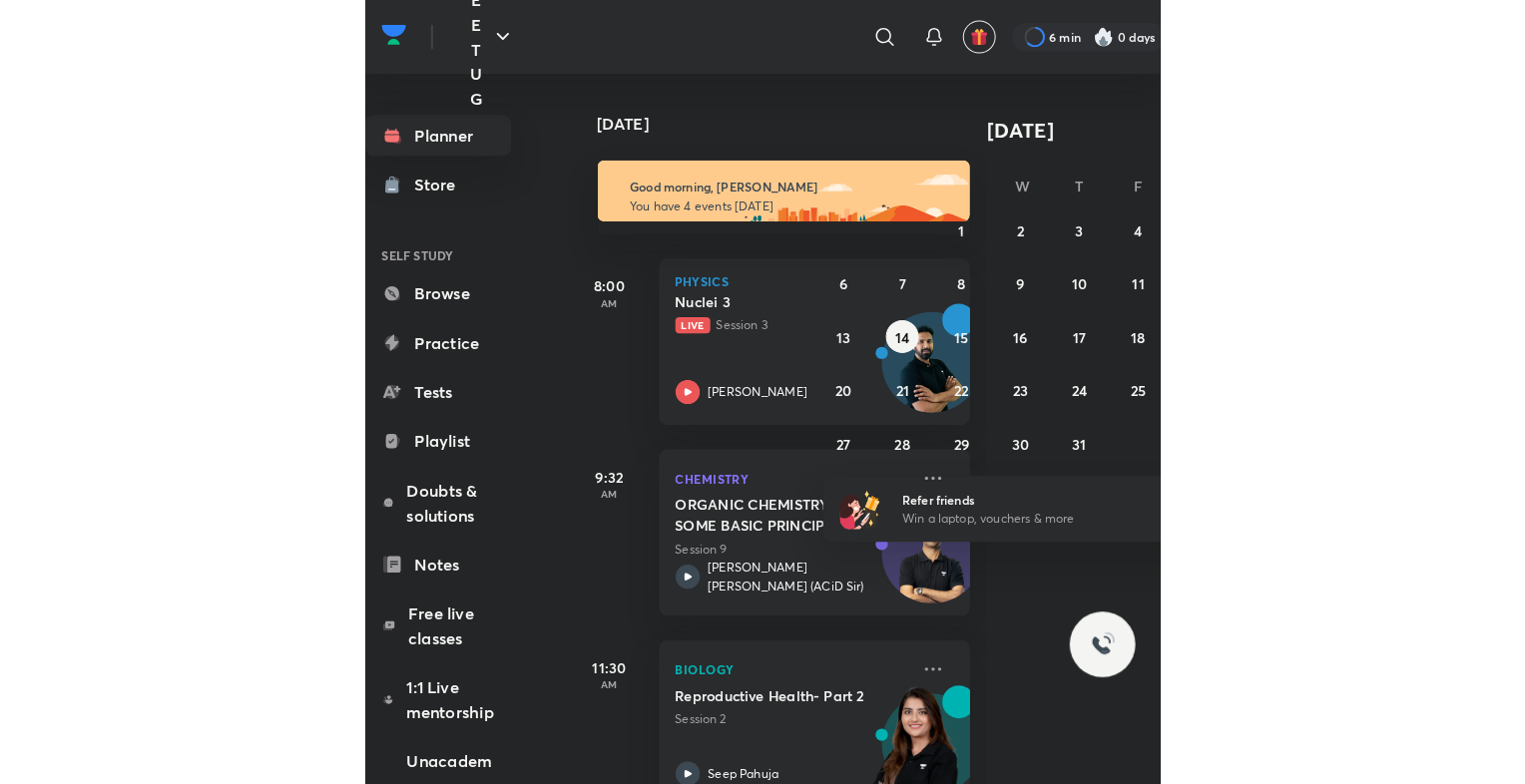 scroll, scrollTop: 0, scrollLeft: 0, axis: both 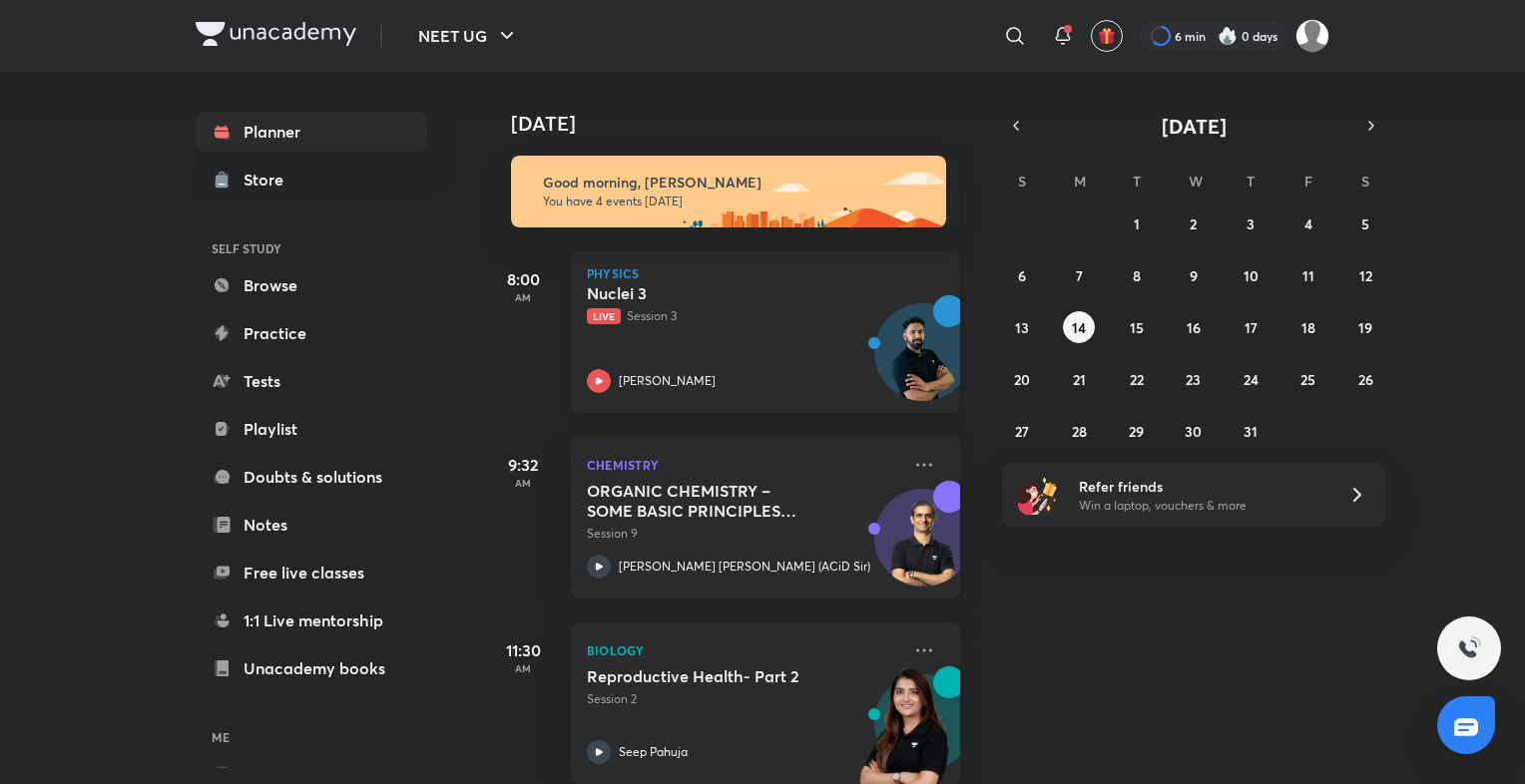 click at bounding box center [599, 381] 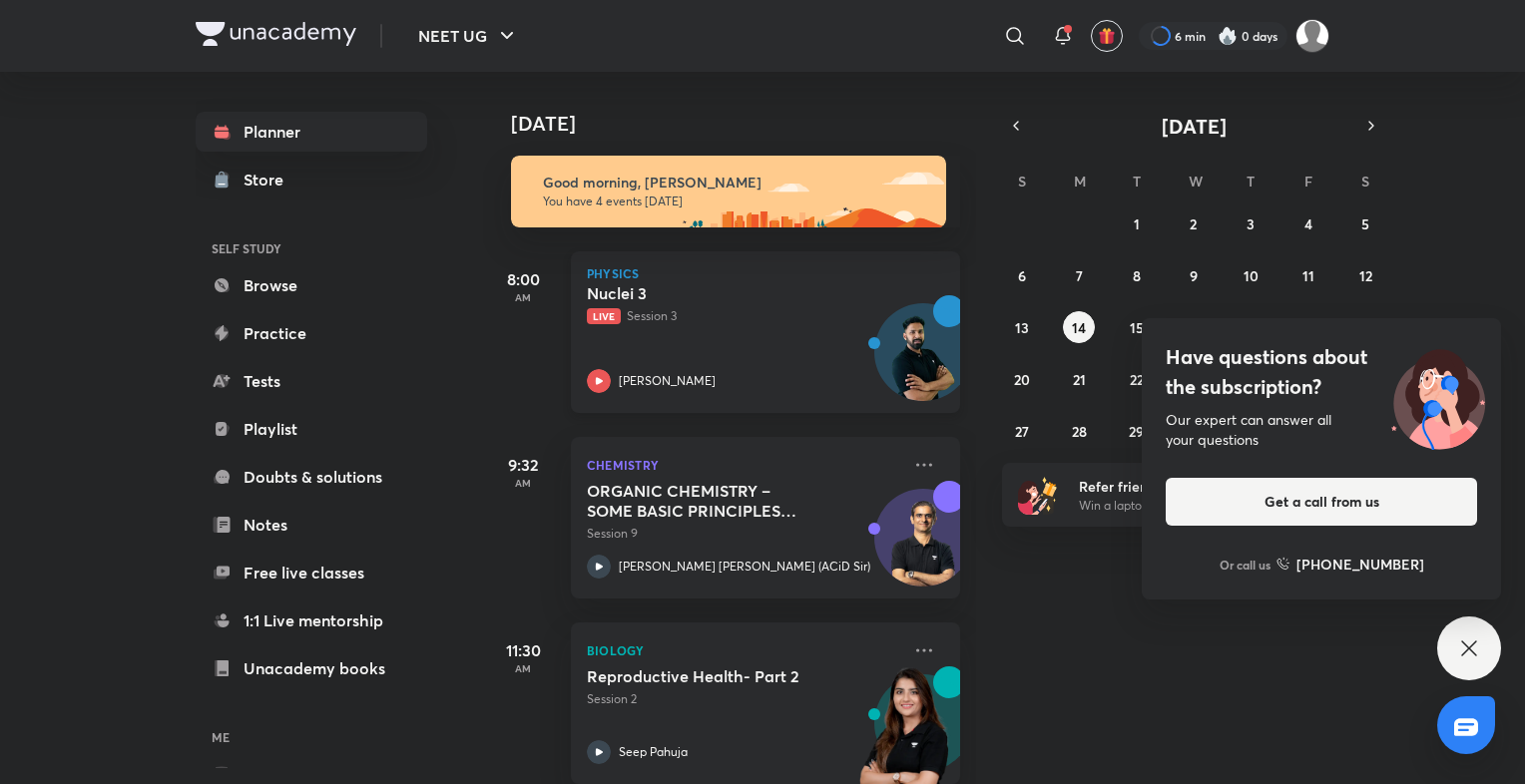 click 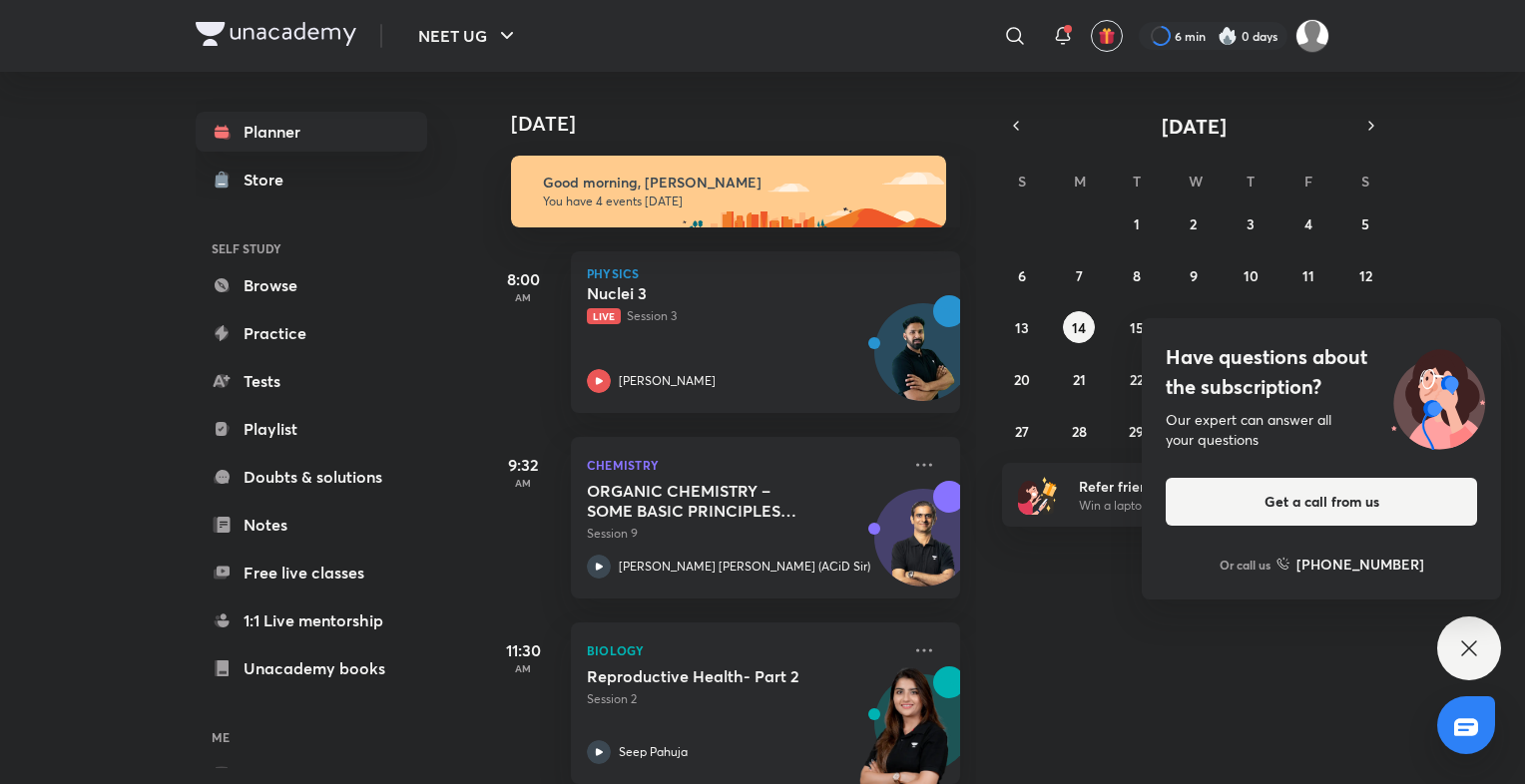 click on "[DATE] Good morning, [PERSON_NAME] You have 4 events [DATE] 8:00 AM Physics Nuclei 3 Live Session 3 [PERSON_NAME] 9:32 AM Chemistry ORGANIC CHEMISTRY – SOME BASIC PRINCIPLES AND TECHNIQUES (Classification And Nomenclature) - 7 Session 9 [PERSON_NAME] [PERSON_NAME] (ACiD Sir) 11:30 AM Biology Reproductive Health- Part 2 Session 2 Seep Pahuja 4:30 PM Chemistry Lecture 5 Session 7 [PERSON_NAME]" at bounding box center [1002, 428] 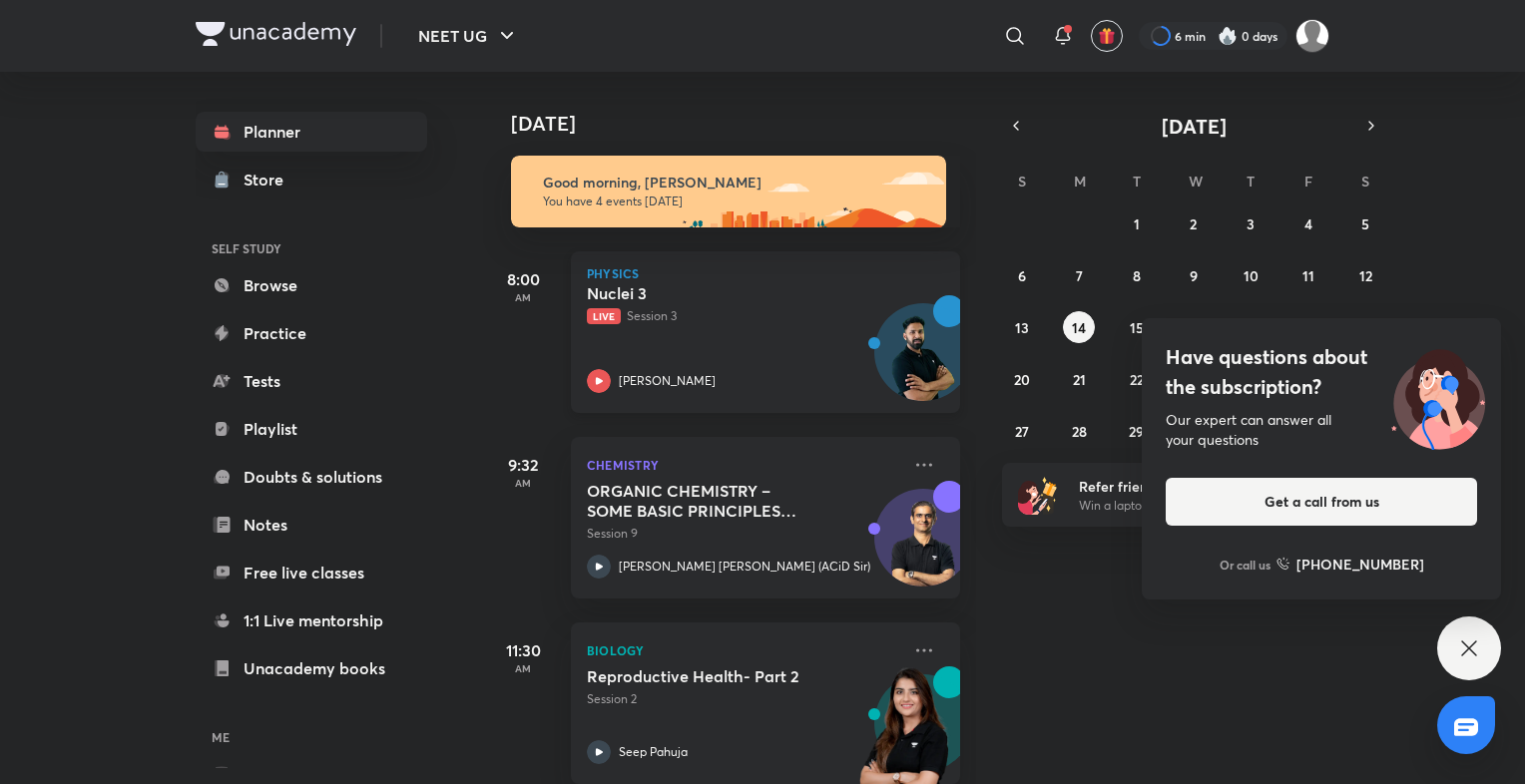 click 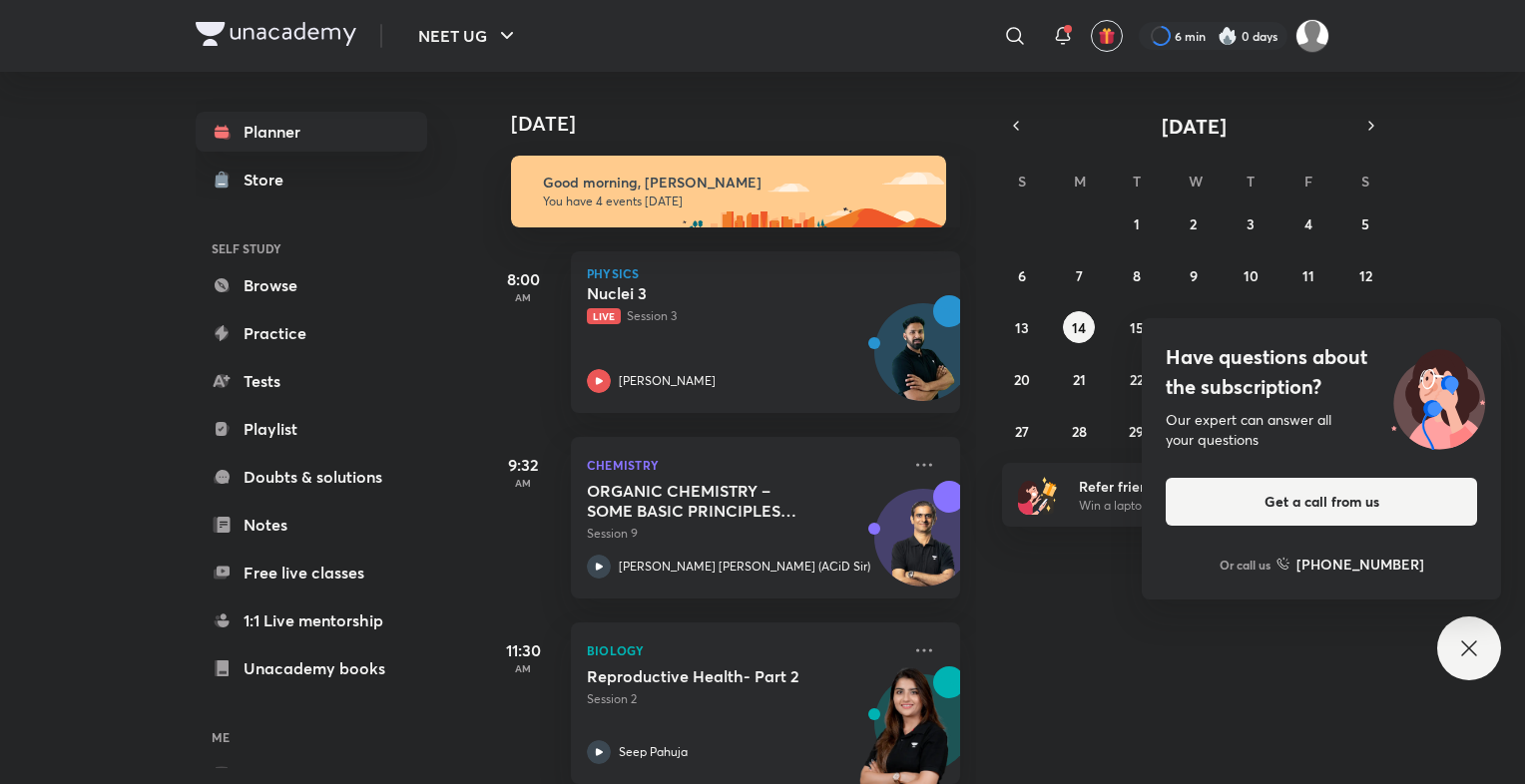 click on "NEET UG ​ 6 min 0 days Planner Store SELF STUDY Browse Practice Tests Playlist Doubts & solutions Notes Free live classes 1:1 Live mentorship Unacademy books ME Enrollments Saved [DATE] [DATE] Good morning, [PERSON_NAME] You have 4 events [DATE] 8:00 AM Physics Nuclei 3 Live Session 3 [PERSON_NAME] 9:32 AM Chemistry ORGANIC CHEMISTRY – SOME BASIC PRINCIPLES AND TECHNIQUES (Classification And Nomenclature) - 7 Session 9 [PERSON_NAME] [PERSON_NAME] (ACiD Sir) 11:30 AM Biology Reproductive Health- Part 2 Session 2 Seep Pahuja 4:30 PM Chemistry Lecture 5 Session 7 [PERSON_NAME] [DATE] S M T W T F S 29 30 1 2 3 4 5 6 7 8 9 10 11 12 13 14 15 16 17 18 19 20 21 22 23 24 25 26 27 28 29 30 31 1 2 Refer friends Win a laptop, vouchers & more Have questions about the subscription? Our expert can answer all your questions Get a call from us Or call us [PHONE_NUMBER] No internet connection Unacademy - [GEOGRAPHIC_DATA]'s largest learning platform     Hello there! Ask me a question or two!" at bounding box center [762, 392] 